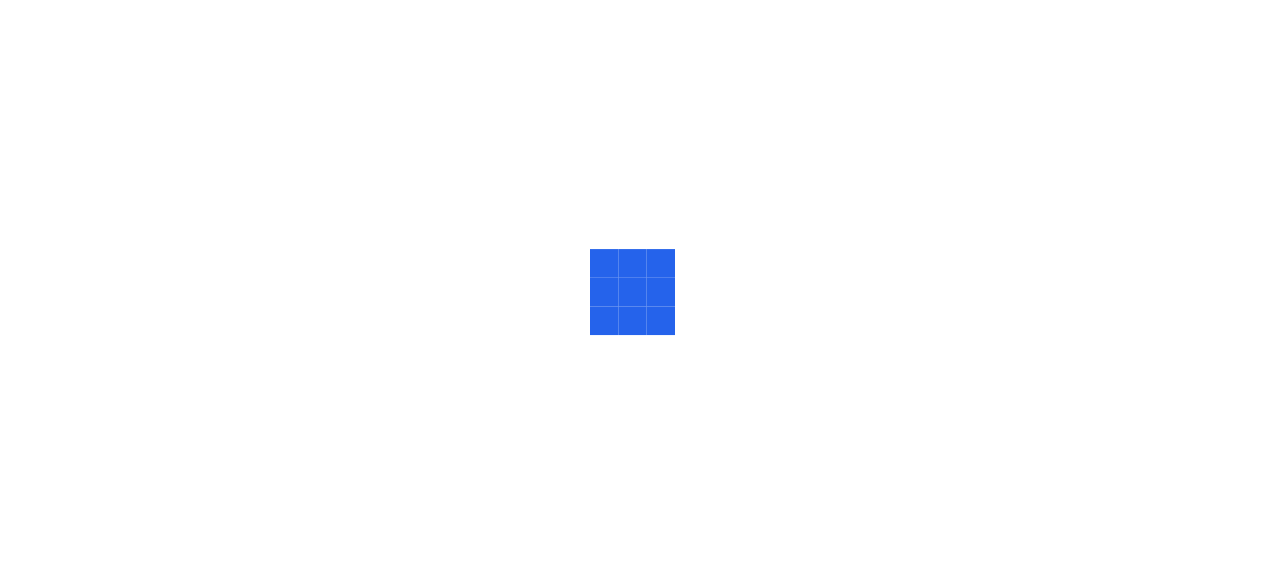 scroll, scrollTop: 0, scrollLeft: 0, axis: both 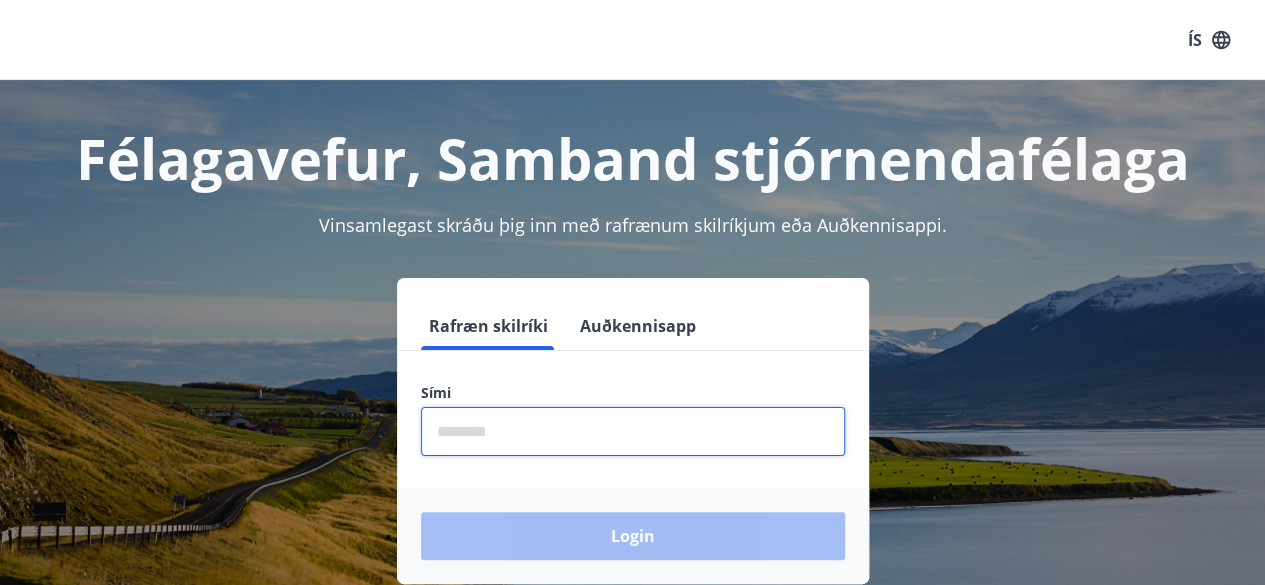 click at bounding box center [633, 431] 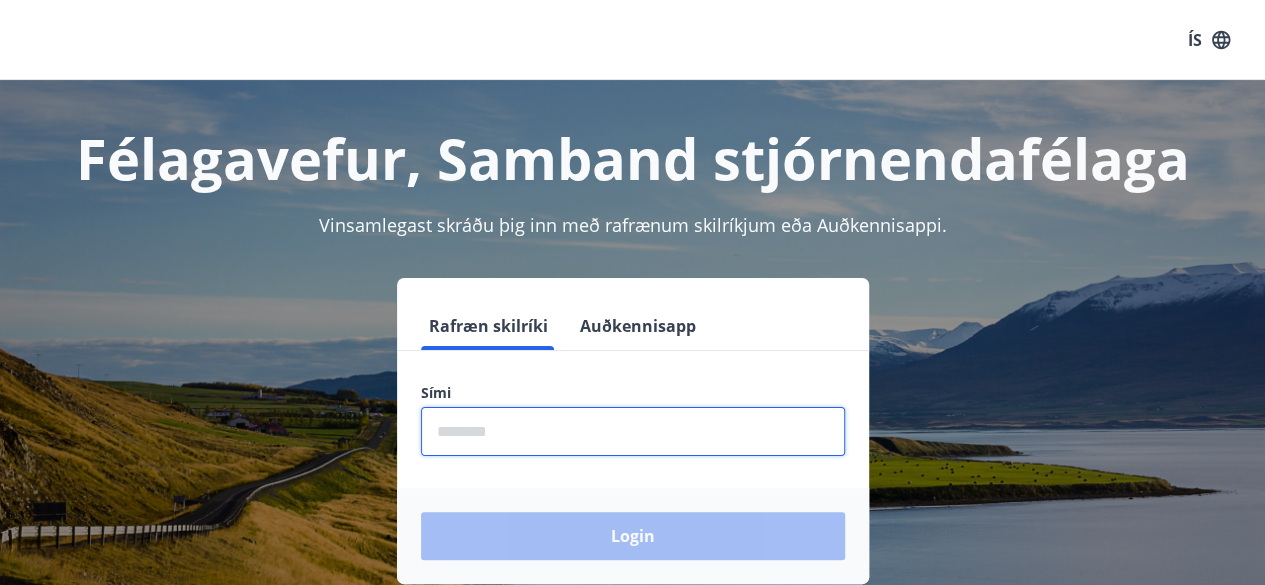 type on "********" 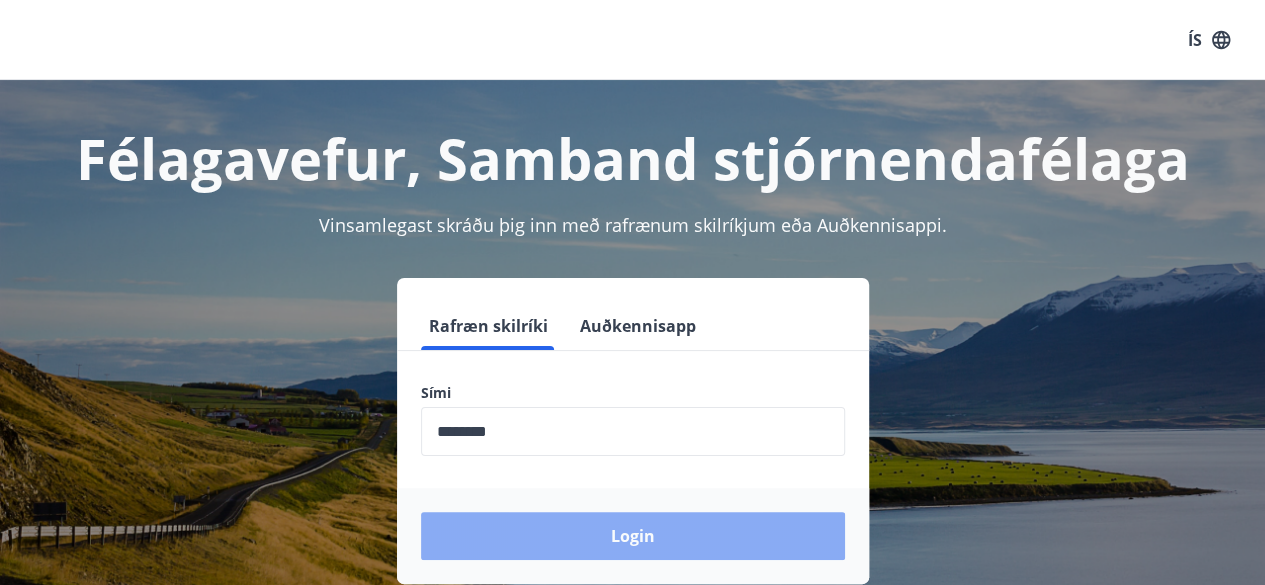 click on "Login" at bounding box center (633, 536) 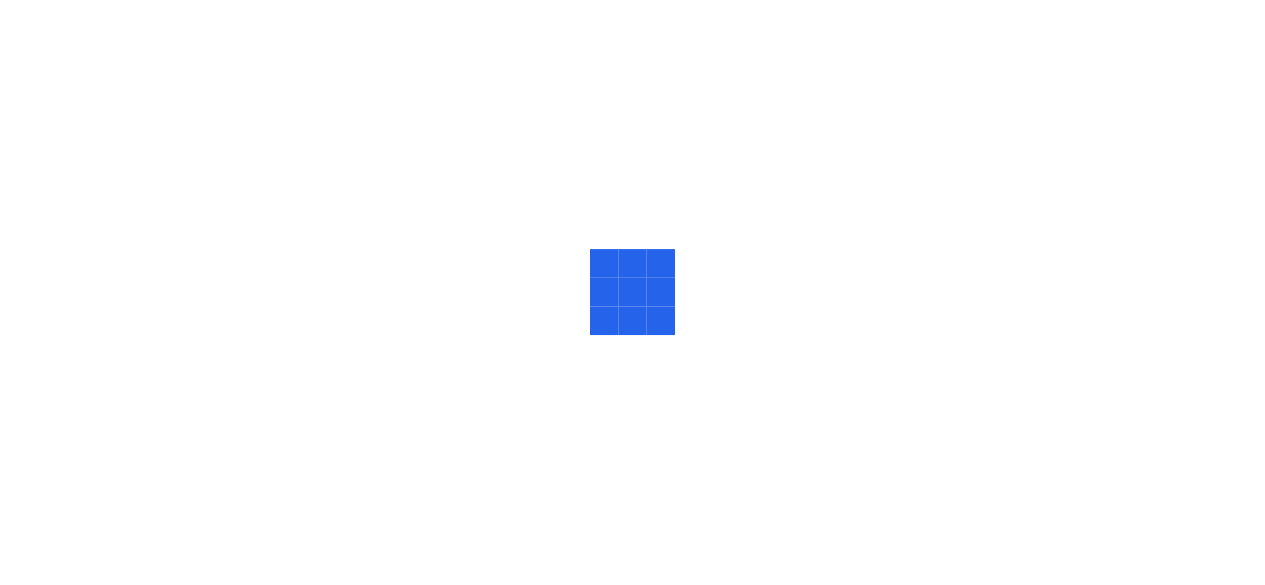 scroll, scrollTop: 0, scrollLeft: 0, axis: both 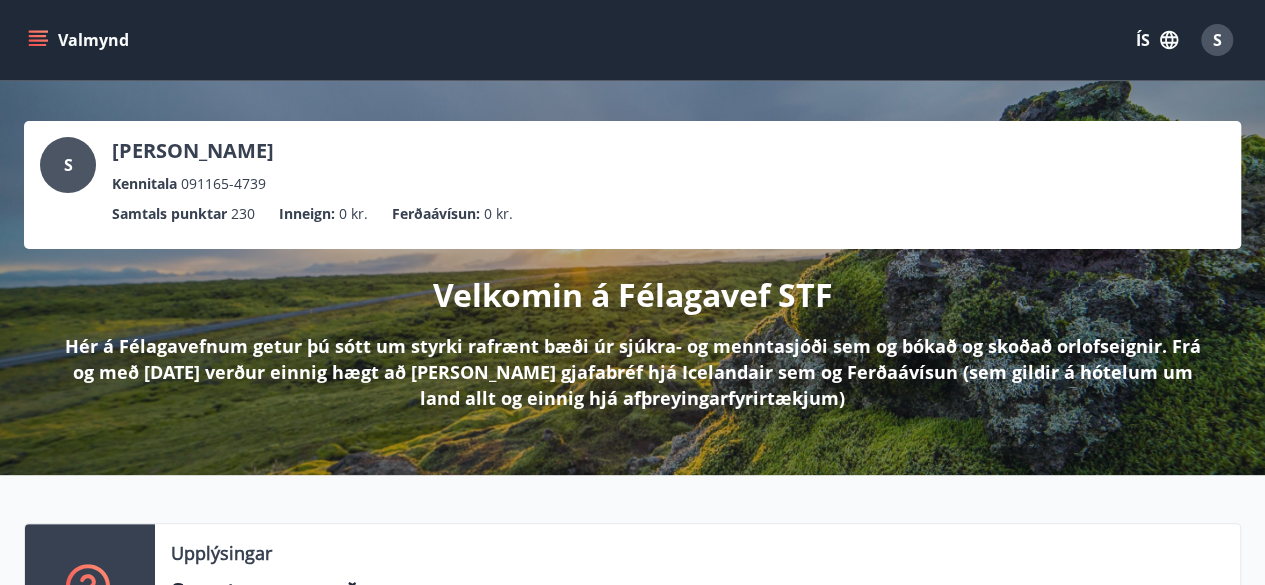 click 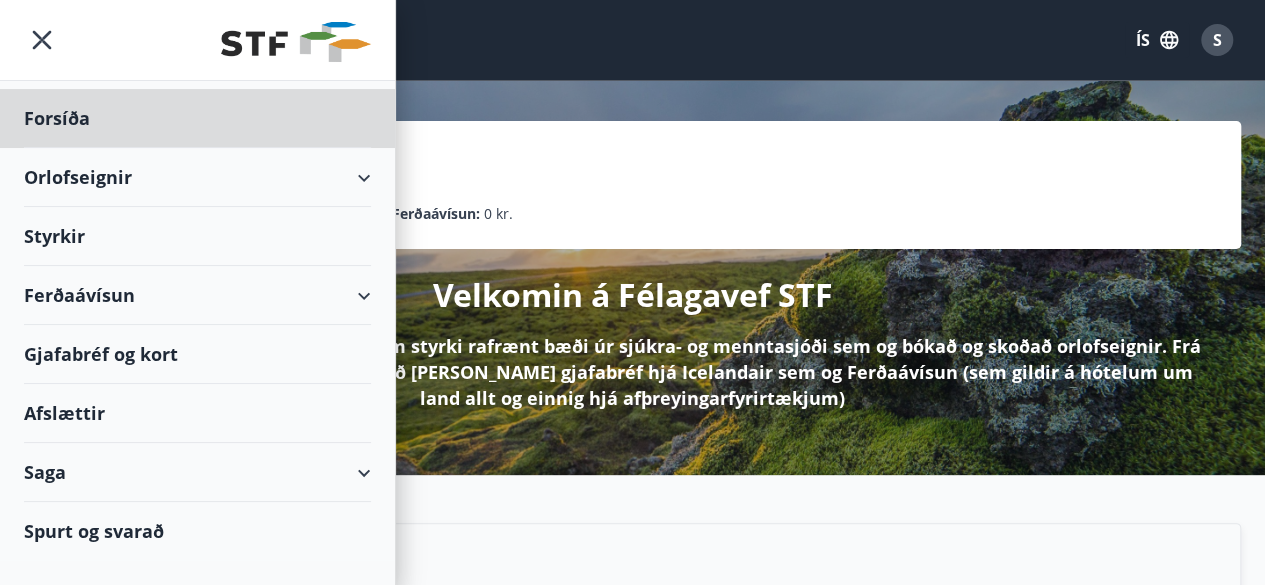 click on "Styrkir" at bounding box center (197, 118) 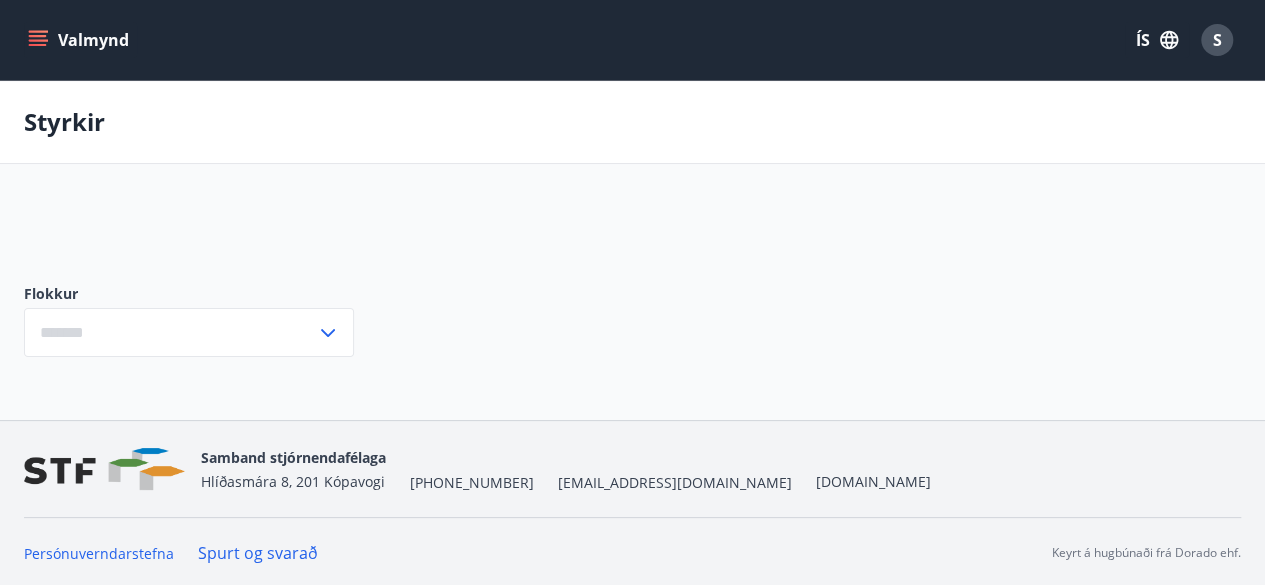 type on "***" 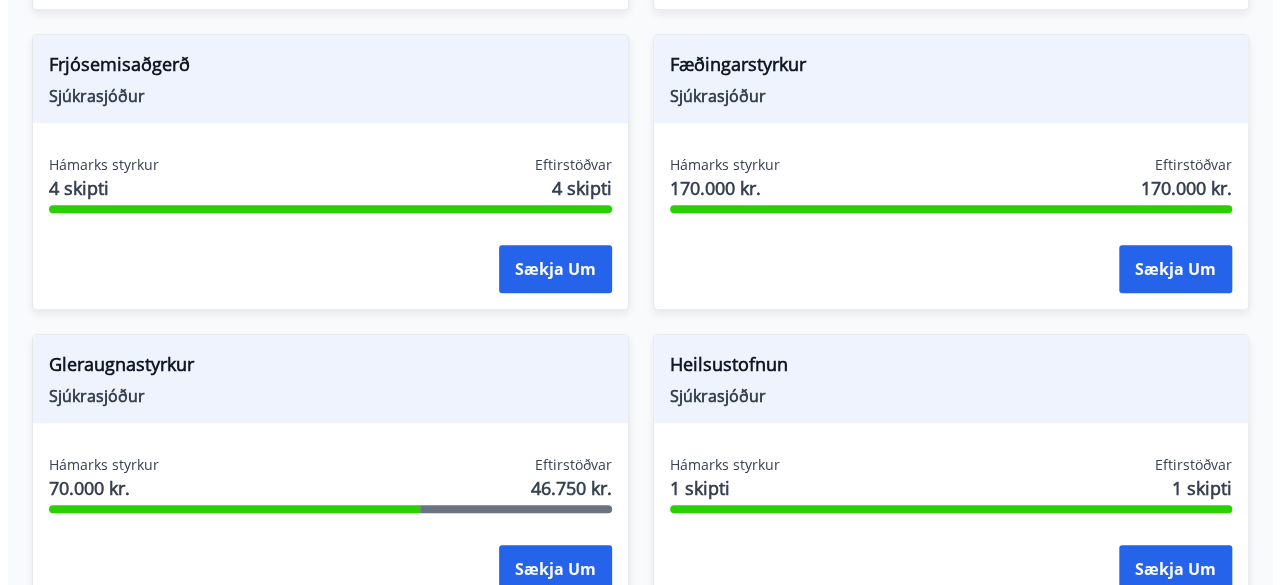 scroll, scrollTop: 793, scrollLeft: 0, axis: vertical 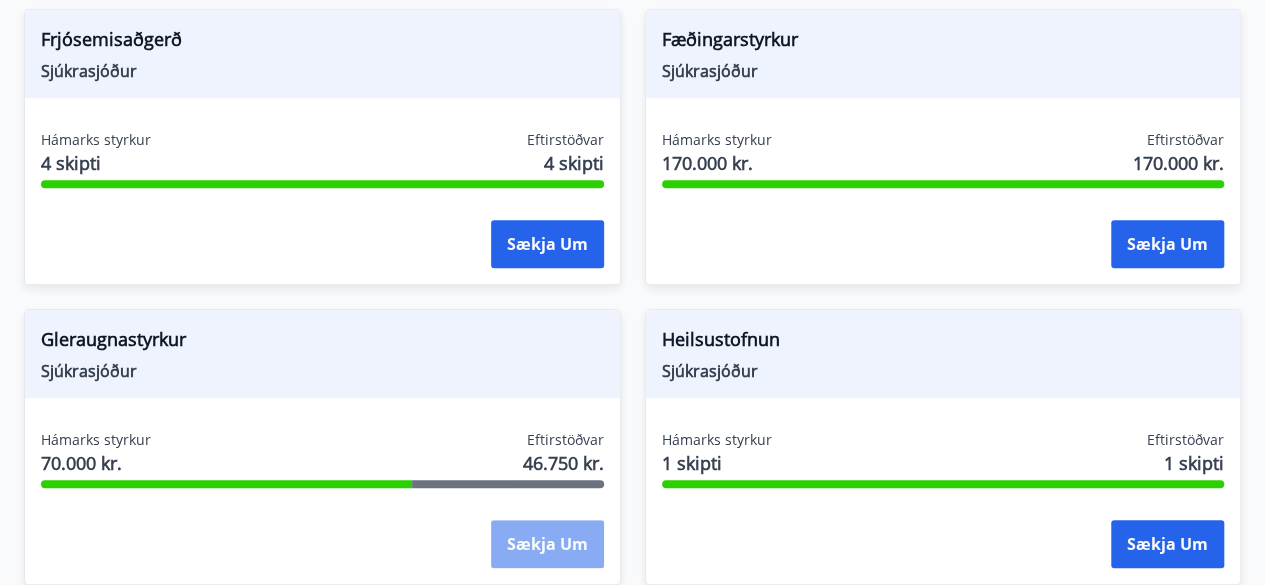 click on "Sækja um" at bounding box center [547, 544] 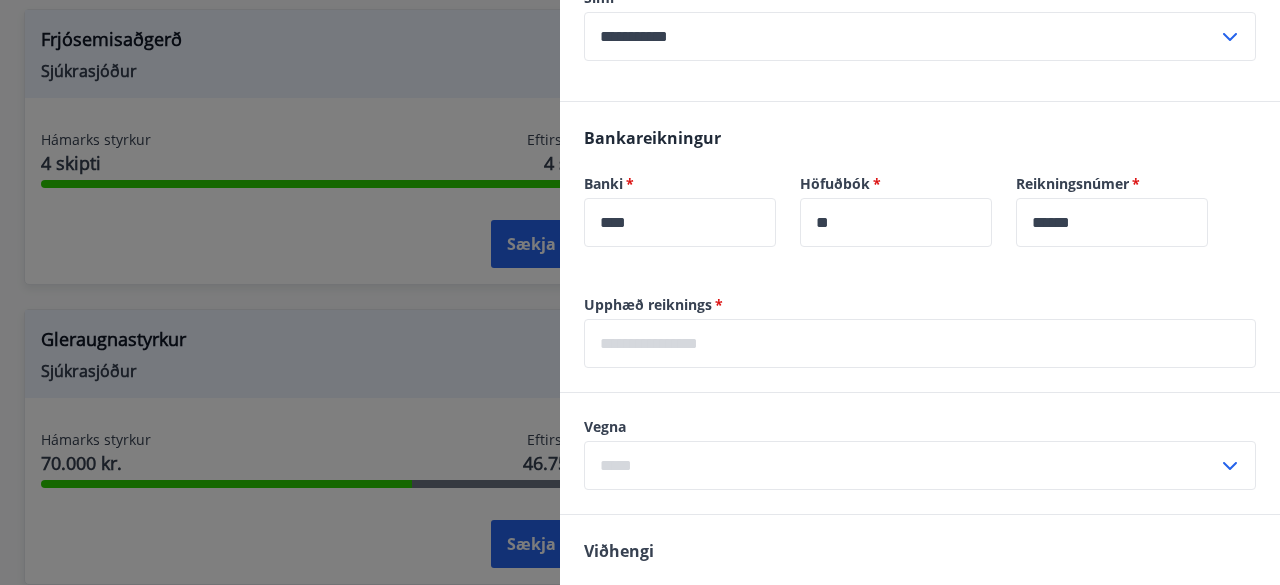 scroll, scrollTop: 476, scrollLeft: 0, axis: vertical 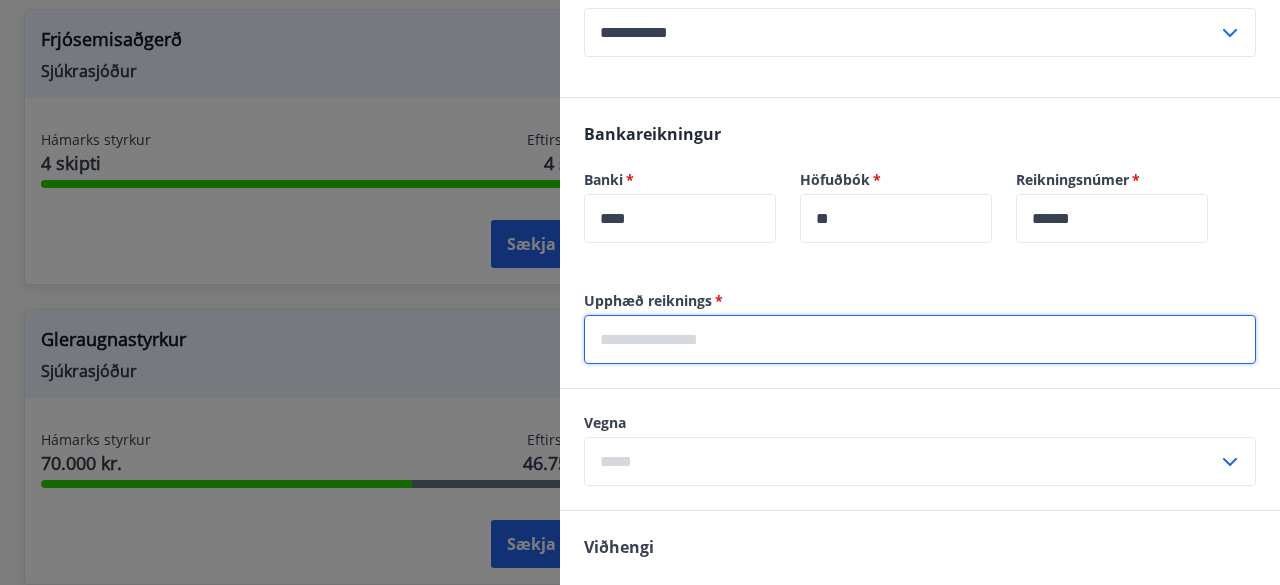 click at bounding box center [920, 339] 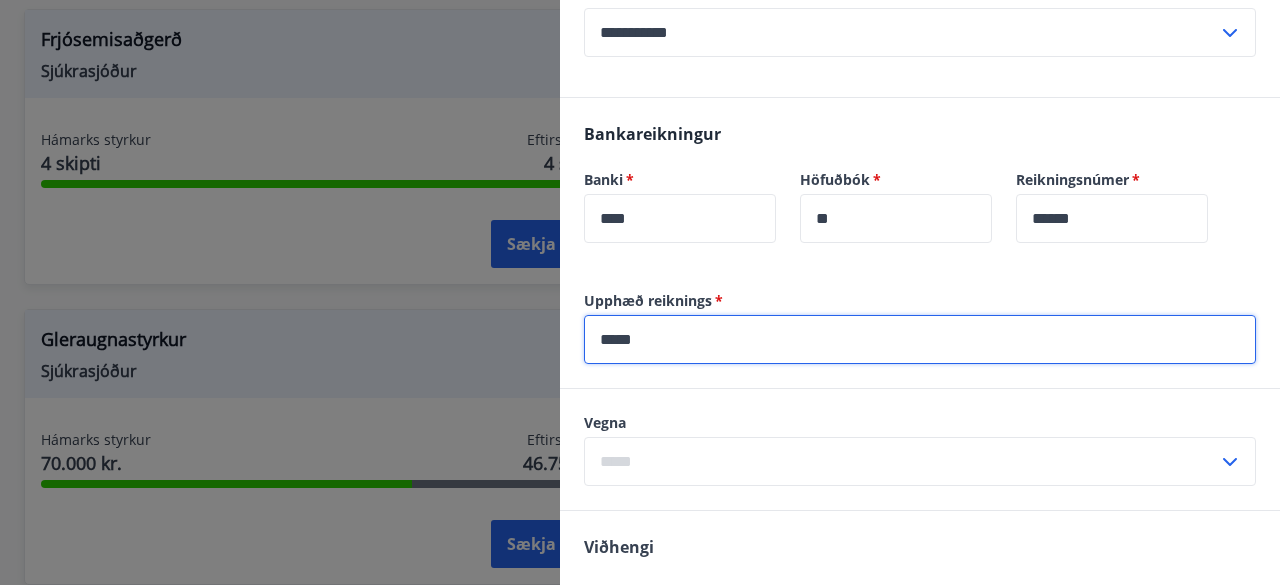 type on "*****" 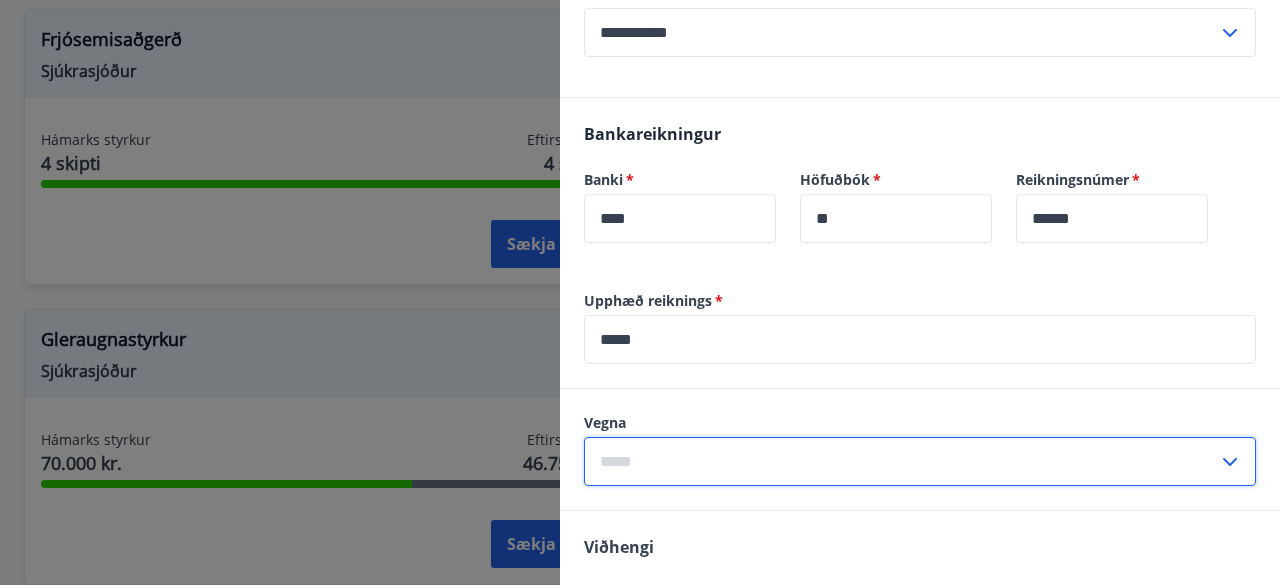 click at bounding box center [901, 461] 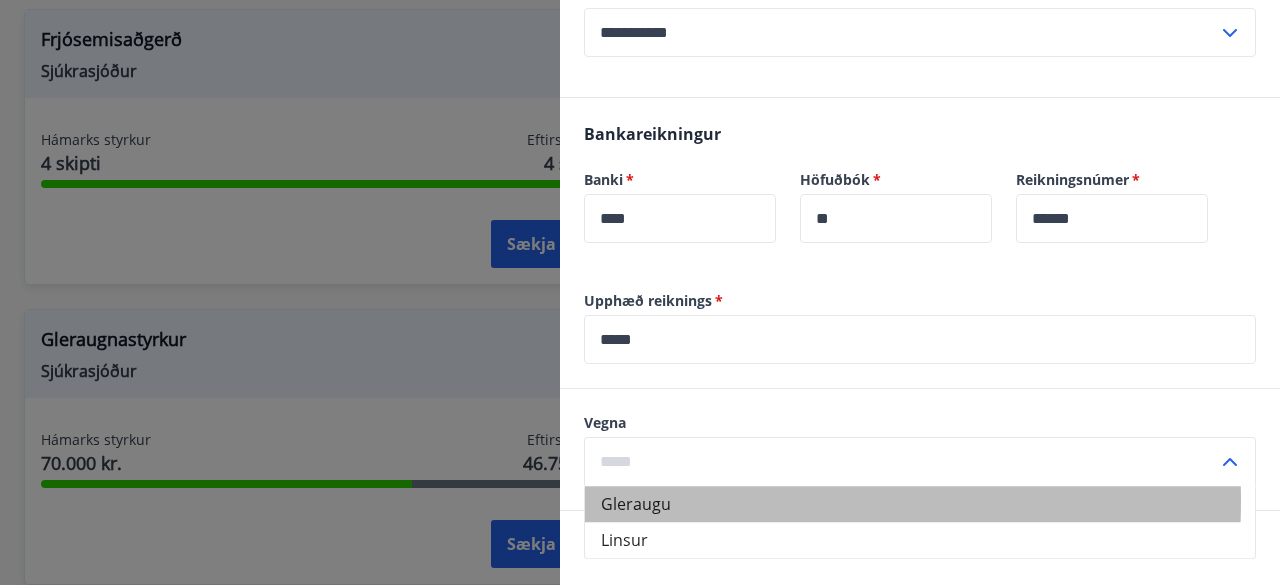 click on "Gleraugu" at bounding box center [920, 504] 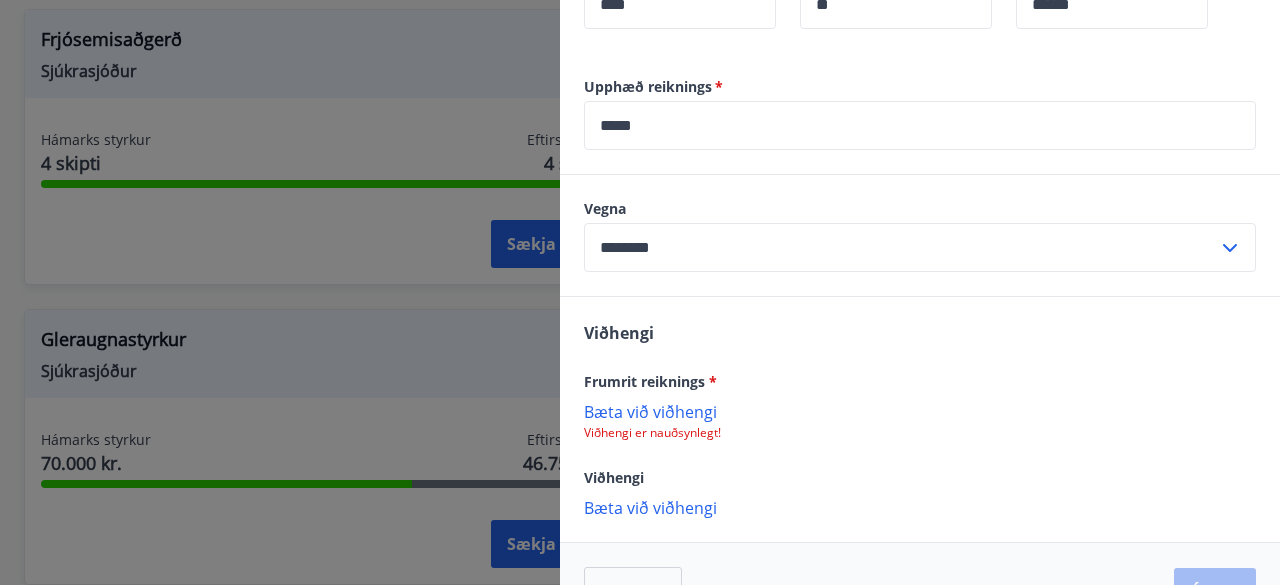 scroll, scrollTop: 693, scrollLeft: 0, axis: vertical 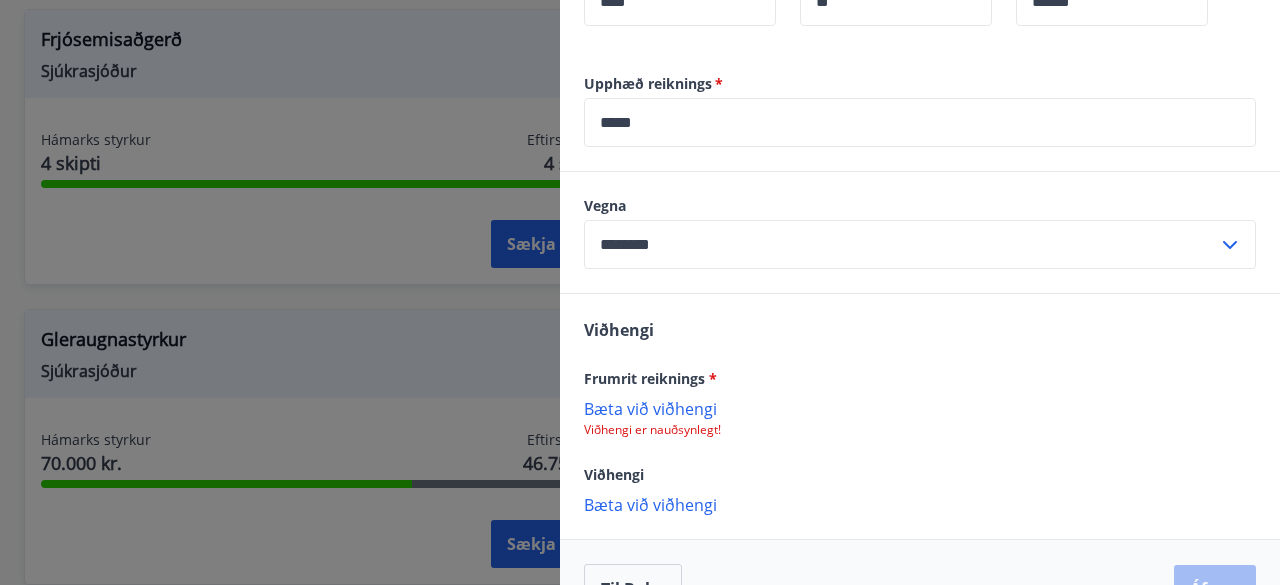 click on "Bæta við viðhengi" at bounding box center [920, 408] 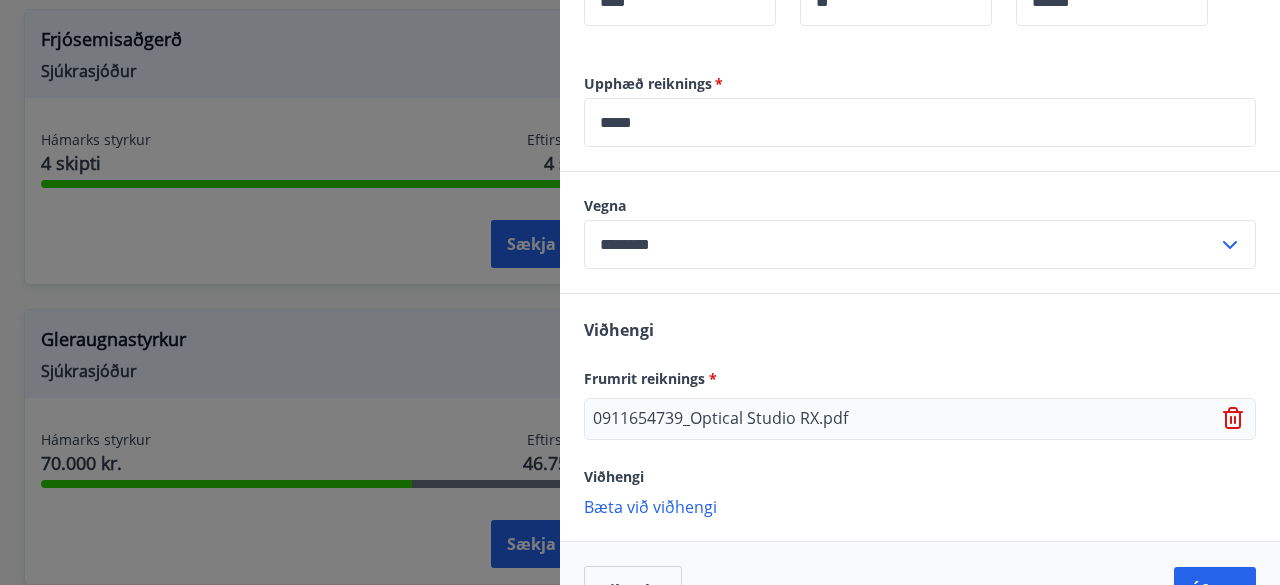 scroll, scrollTop: 746, scrollLeft: 0, axis: vertical 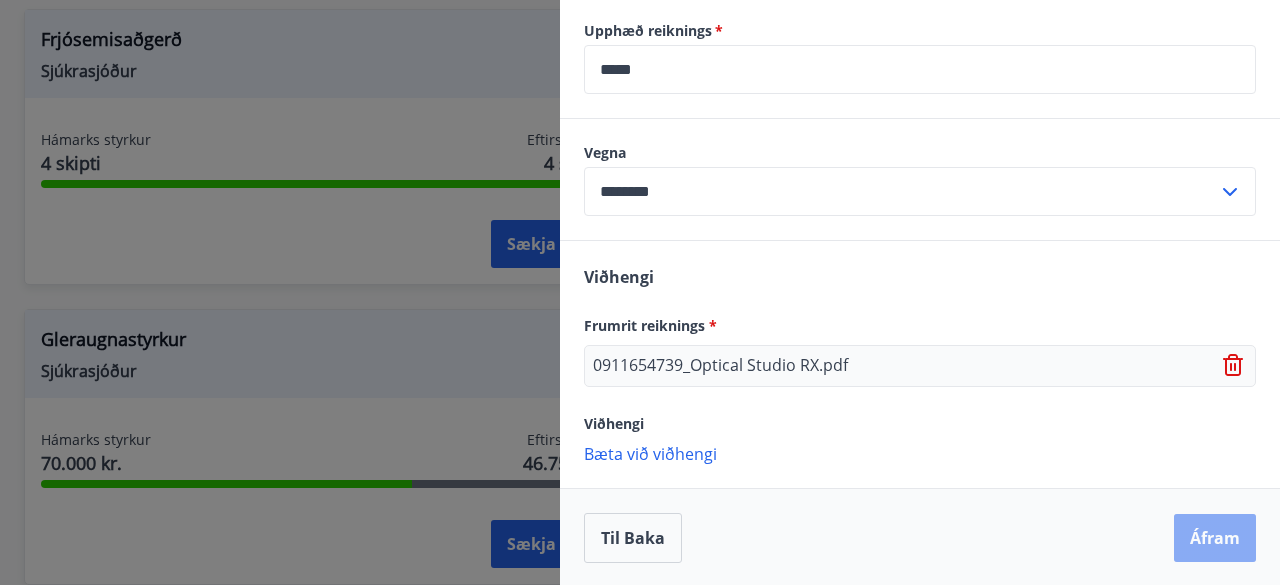 click on "Áfram" at bounding box center [1215, 538] 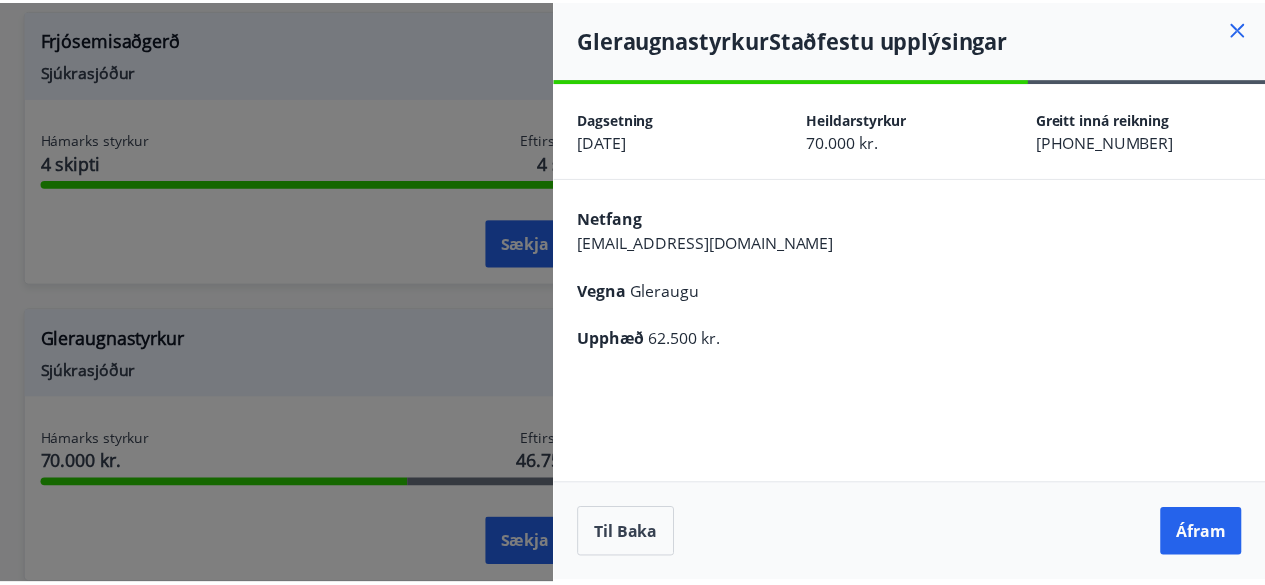scroll, scrollTop: 0, scrollLeft: 0, axis: both 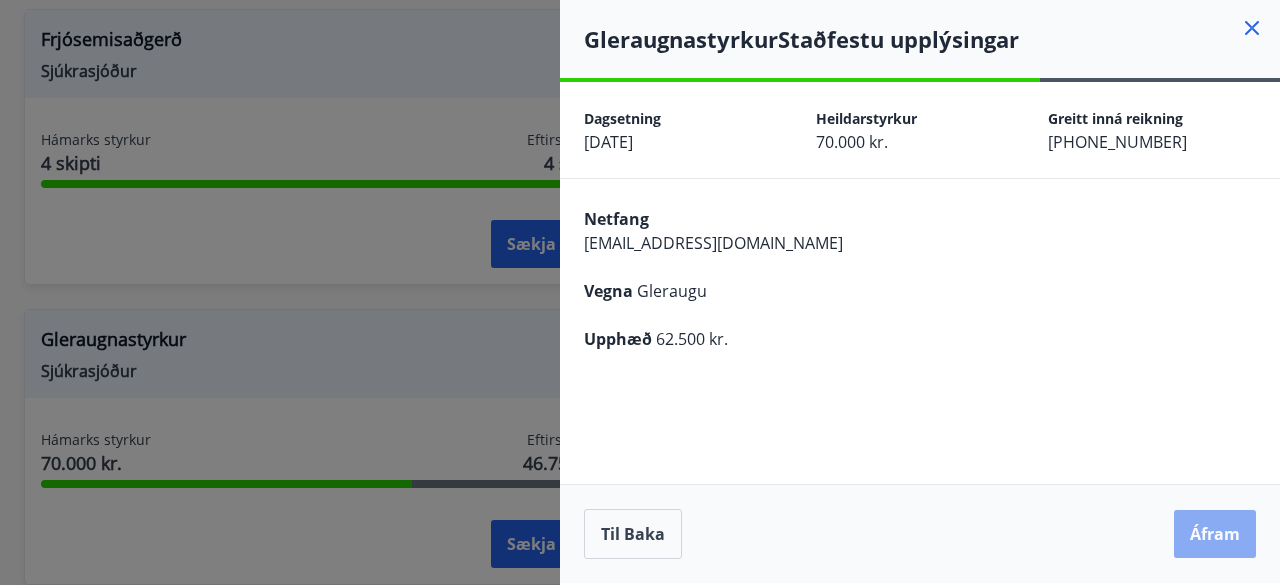 click on "Áfram" at bounding box center (1215, 534) 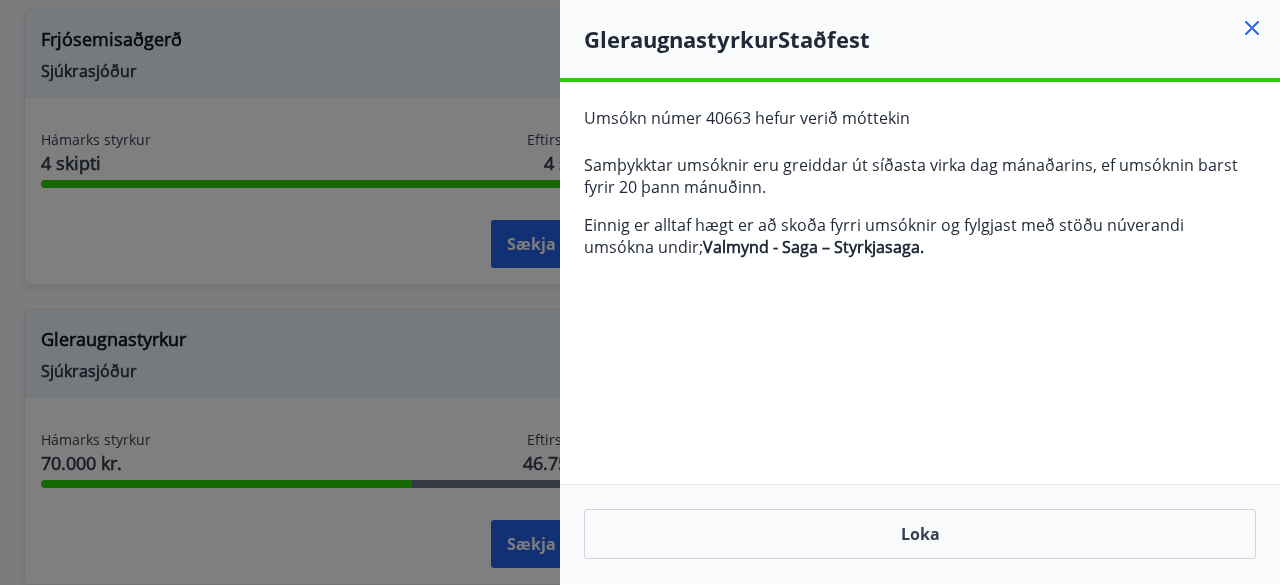 click 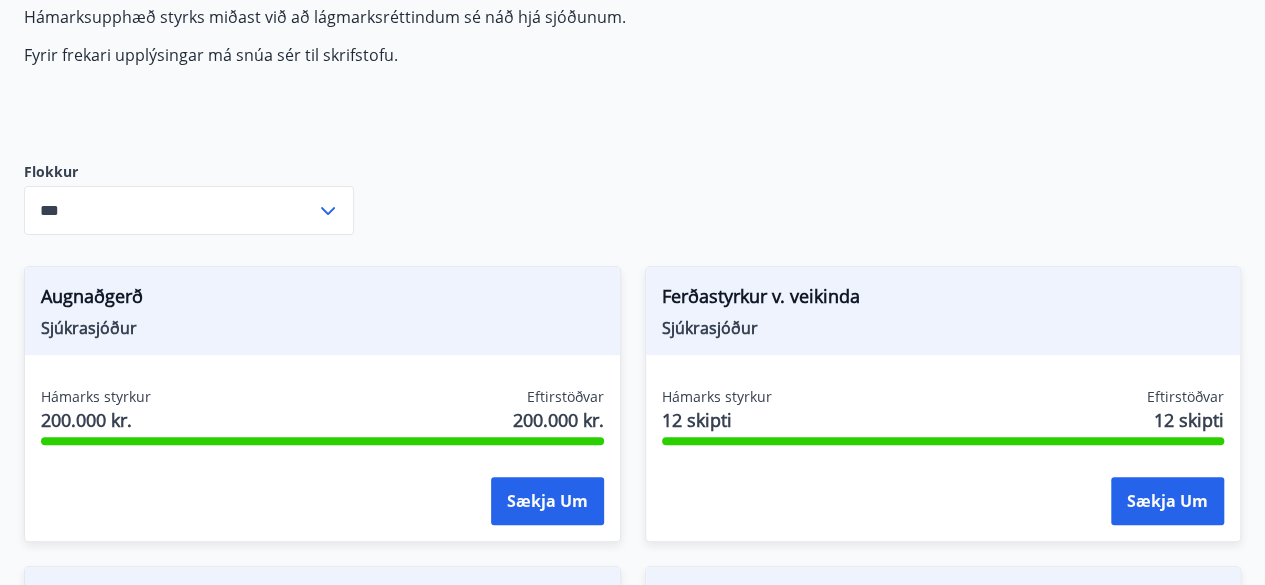 scroll, scrollTop: 0, scrollLeft: 0, axis: both 